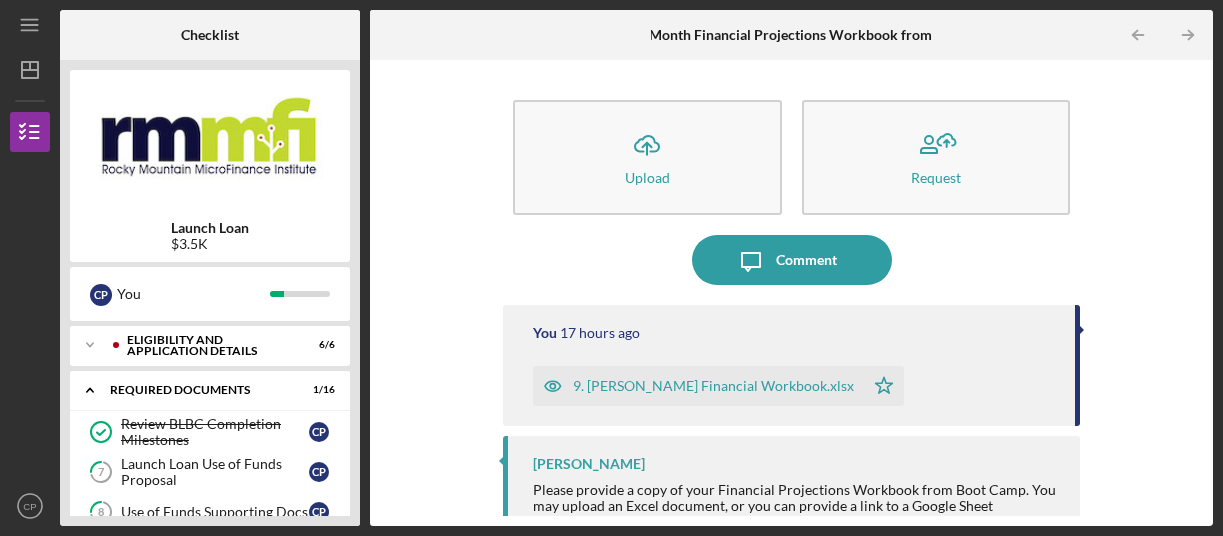 scroll, scrollTop: 0, scrollLeft: 0, axis: both 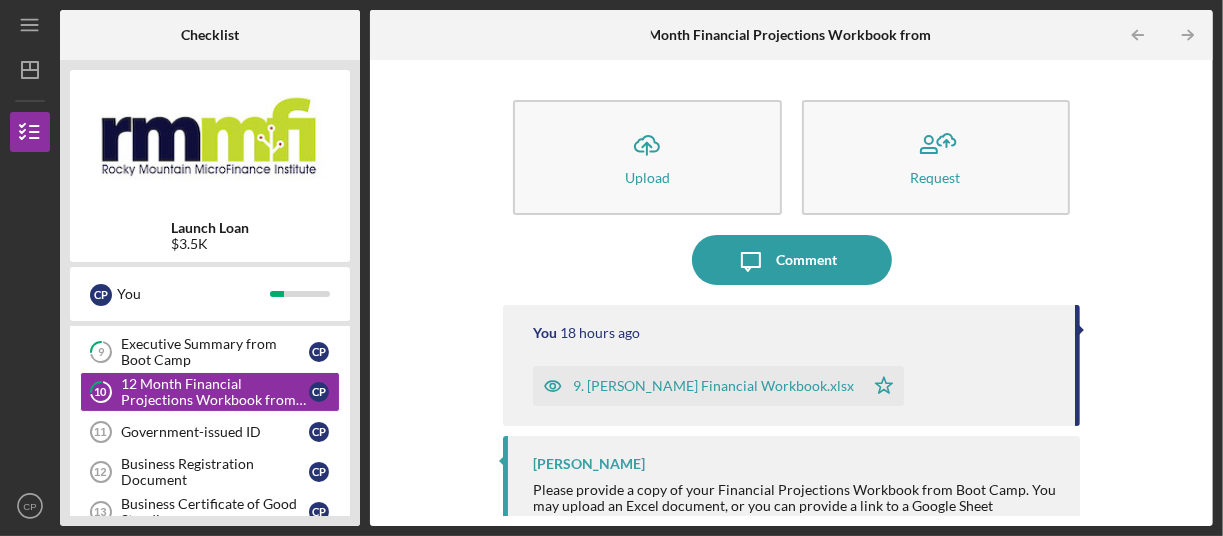 click on "Launch Loan $3.5K C P You Icon/Expander Eligibility and Application Details 6 / 6 Icon/Expander Required Documents 1 / 16 Review BLBC Completion Milestones Review BLBC Completion Milestones C P 7 Launch Loan Use of Funds Proposal C P 8 Use of Funds Supporting Docs C P 9 Executive Summary from Boot Camp C P 10 12 Month Financial Projections Workbook from Boot Camp C P Government-issued ID  11 Government-issued ID  C P Business Registration Document 12 Business Registration Document C P Business Certificate of Good Standing 13 Business Certificate of Good Standing C P EIN Verification 14 EIN Verification C P Business Bank Statements 15 Business Bank Statements C P Personal and Business Tax Returns (2 yrs) 16 Personal and Business Tax Returns (2 yrs) C P Personal Bank Statements (3 months) 17 Personal Bank Statements (3 months) C P Soft Credit Checkup Completed During Boot Camp 18 Soft Credit Checkup Completed During Boot Camp C P [OPTIONAL]: Upload additional documents  19 C P Meeting with Capital Team 20 C P C" at bounding box center [210, 293] 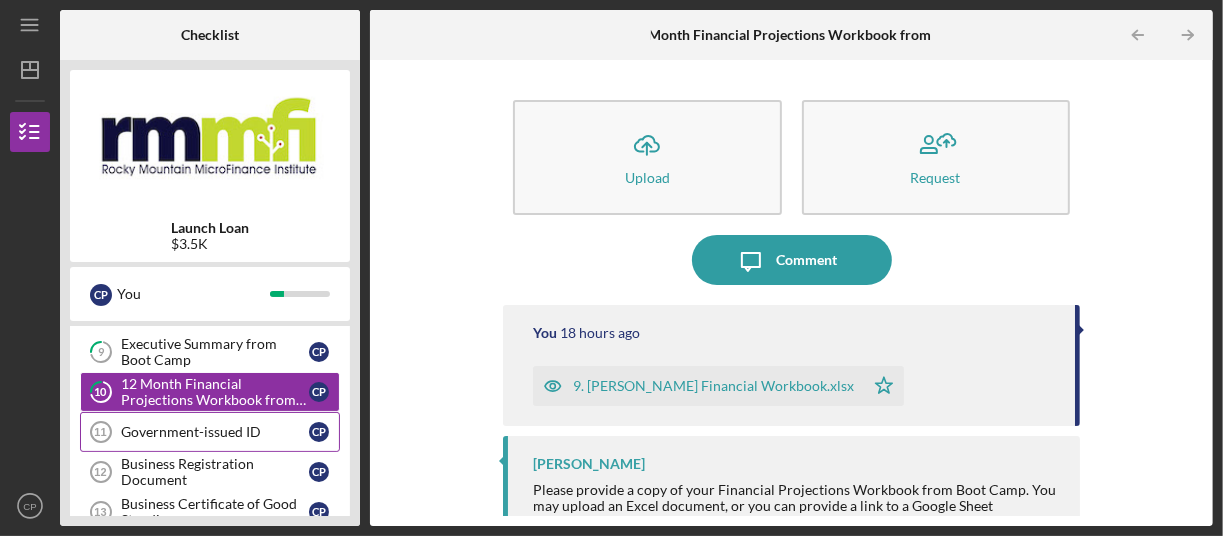 click on "Government-issued ID" at bounding box center [215, 432] 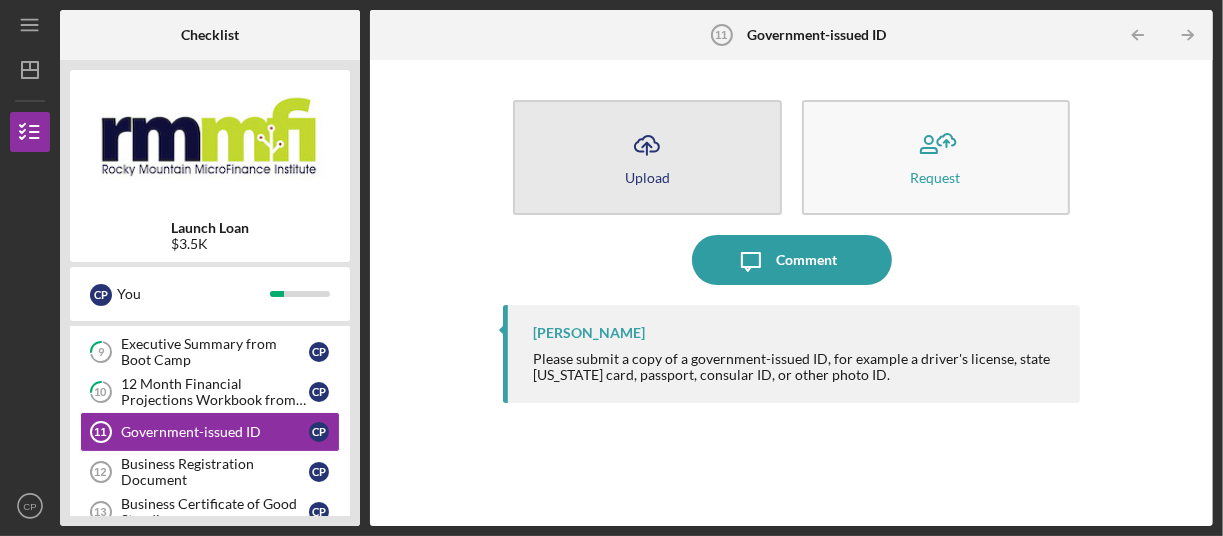 click on "Icon/Upload" 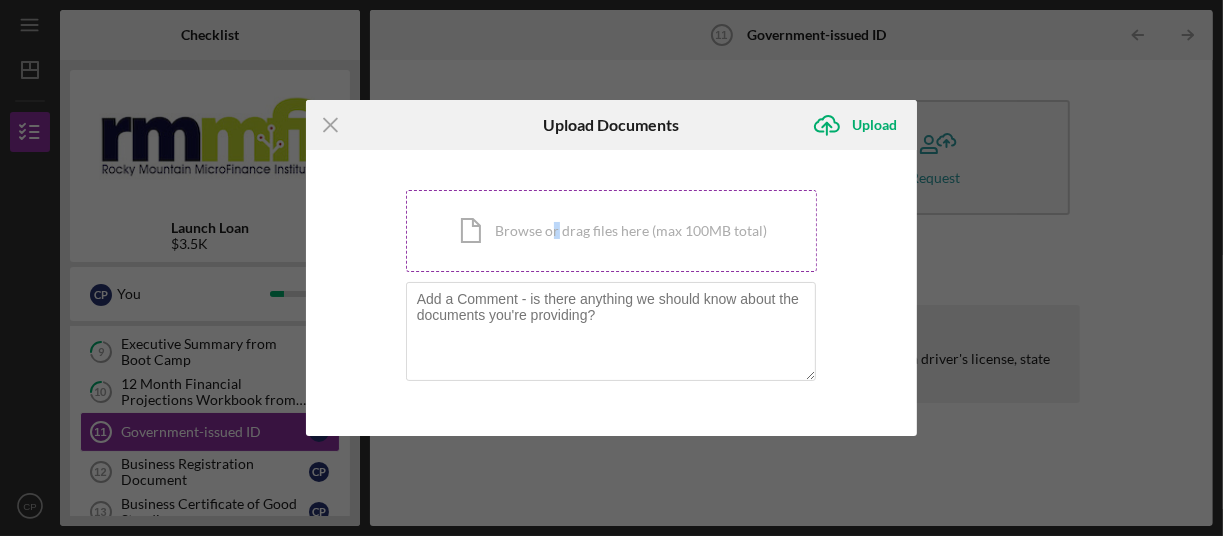 click on "Icon/Document Browse or drag files here (max 100MB total) Tap to choose files or take a photo" at bounding box center [612, 231] 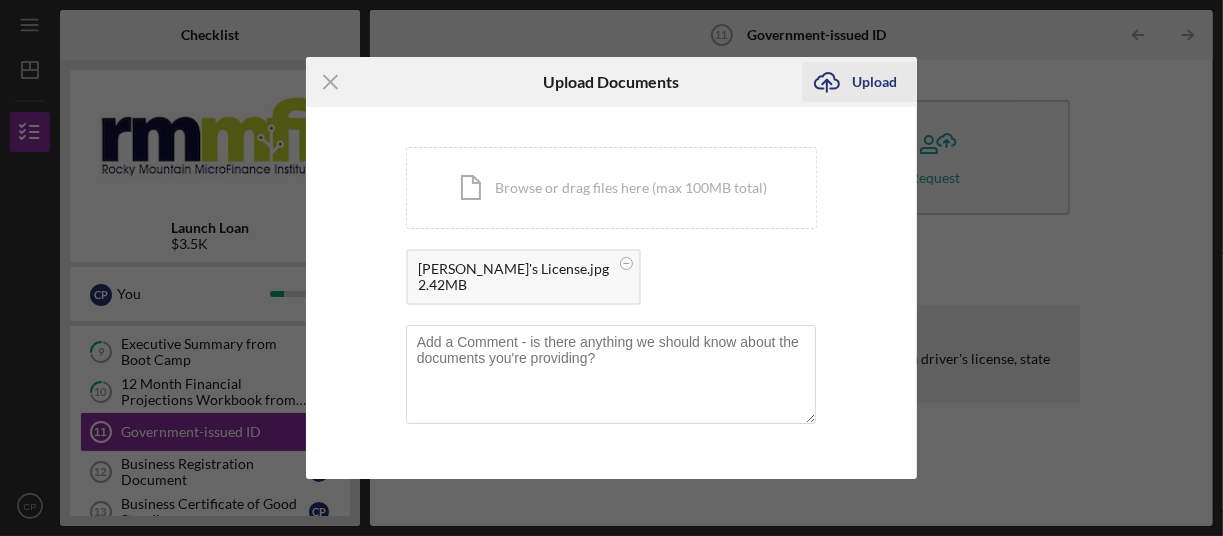click on "Upload" at bounding box center (874, 82) 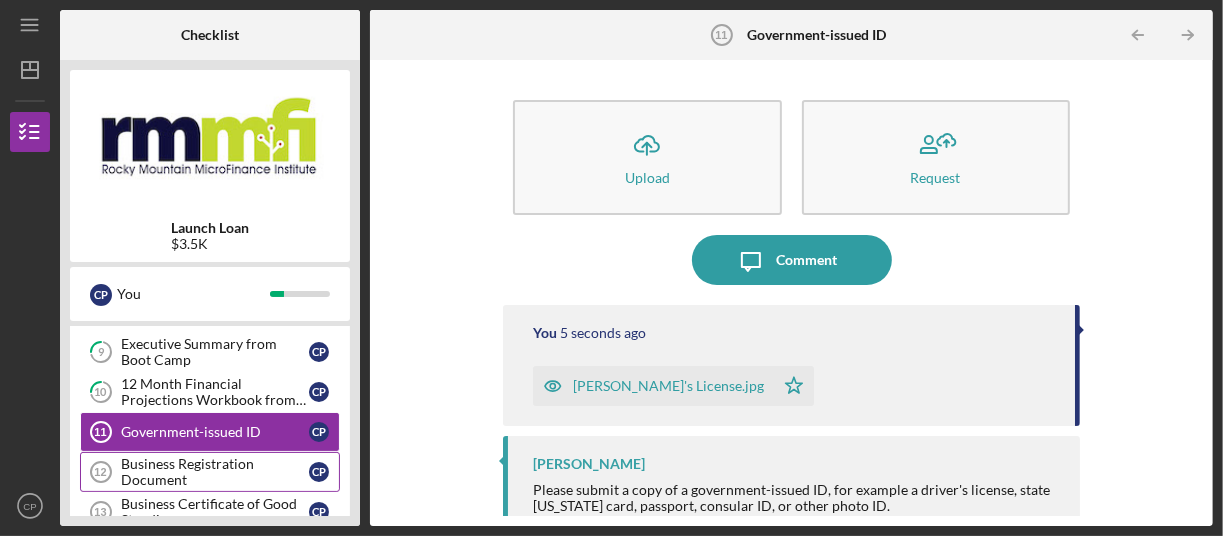 click on "Business Registration Document" at bounding box center (215, 472) 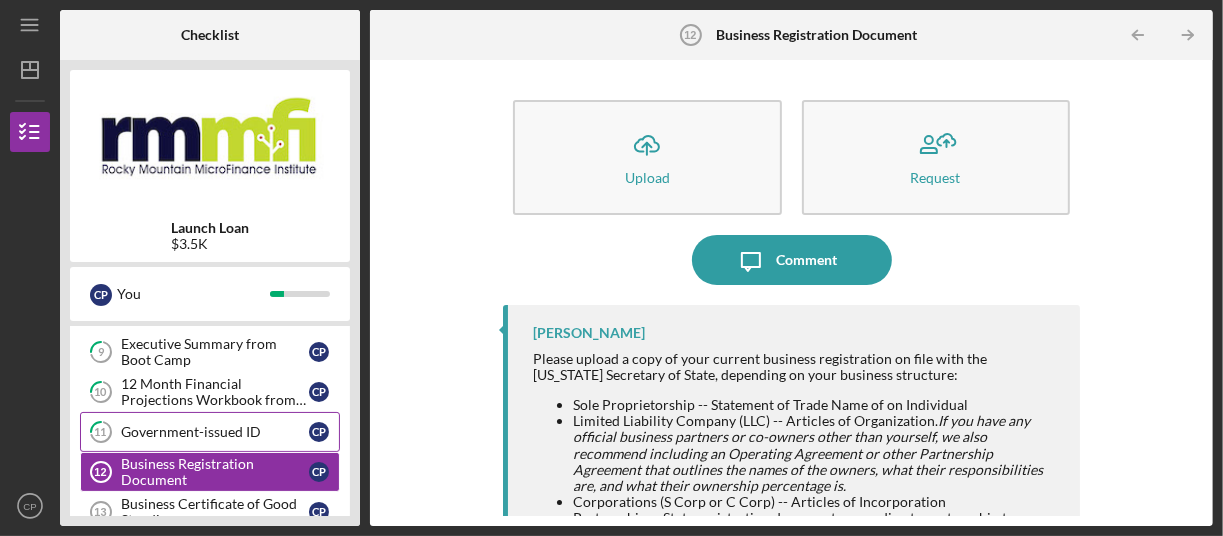 click on "Government-issued ID" at bounding box center (215, 432) 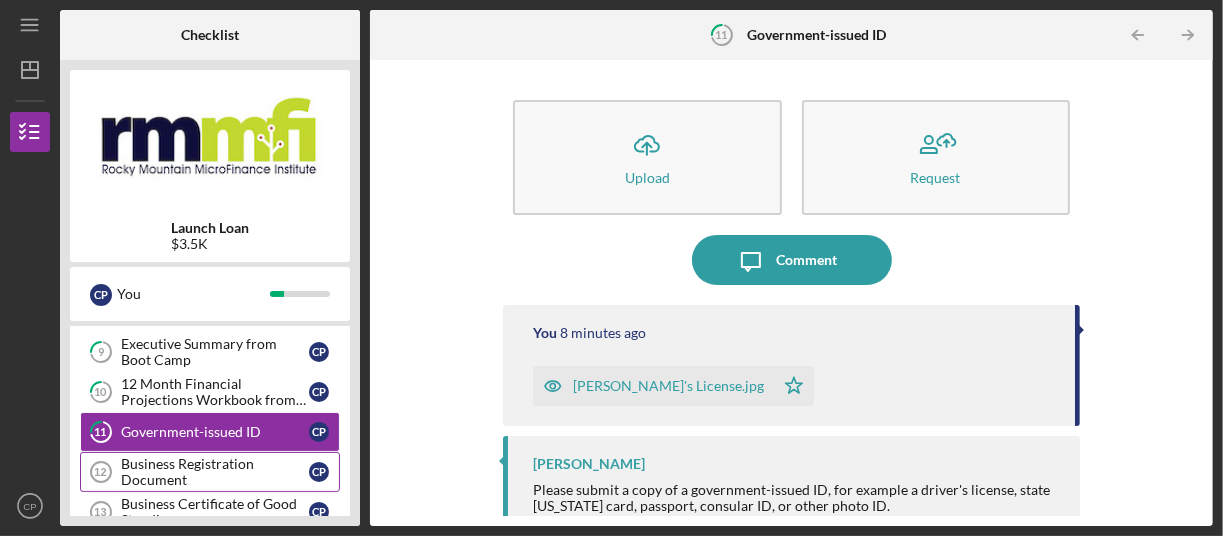 click on "Business Registration Document" at bounding box center (215, 472) 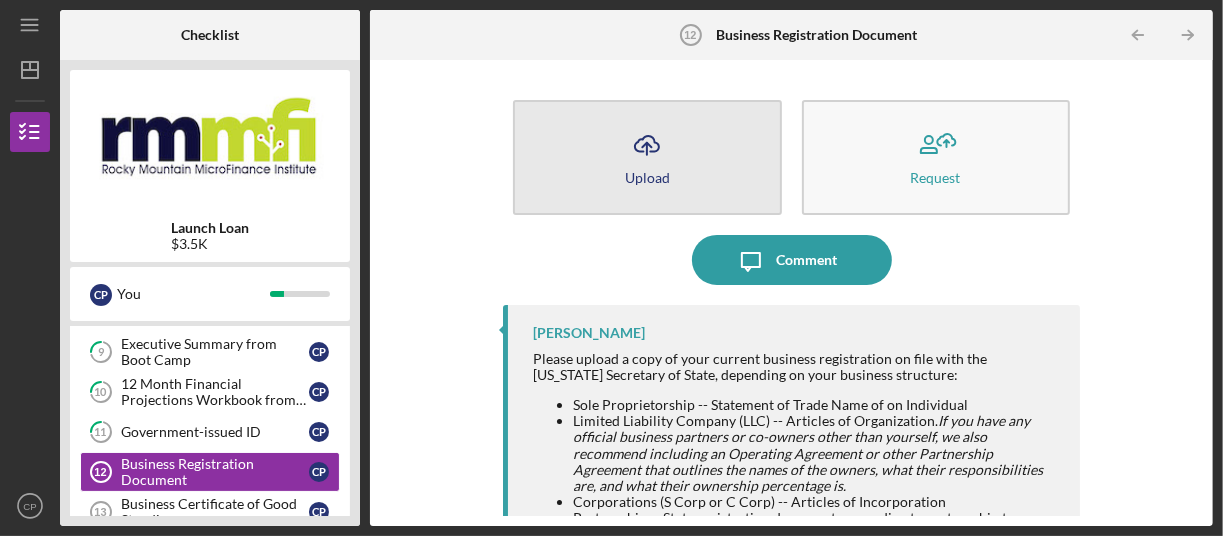 click on "Icon/Upload" 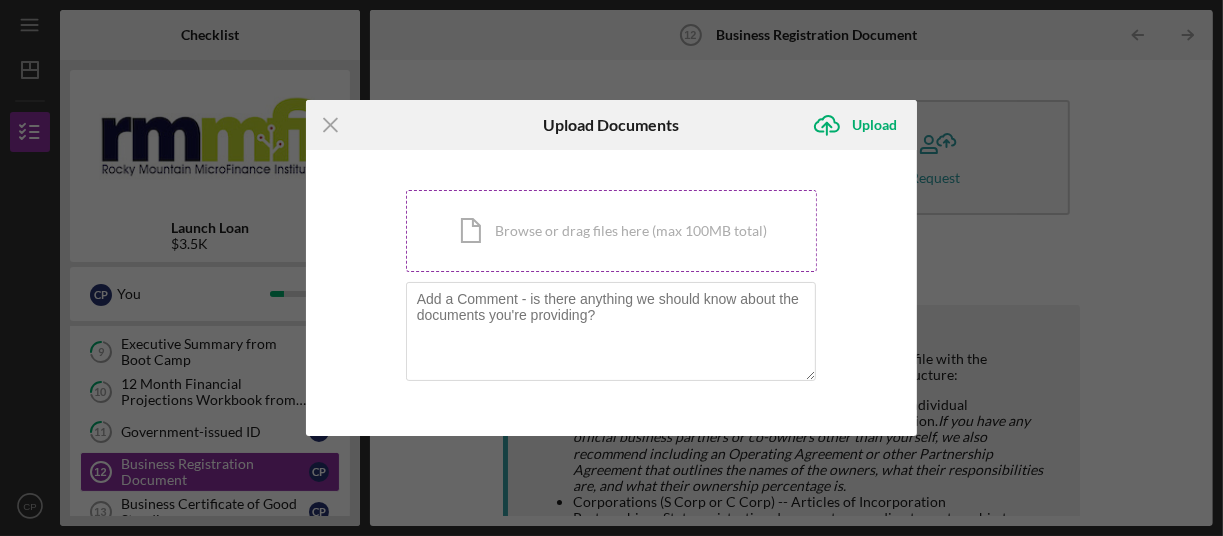 click on "Icon/Document Browse or drag files here (max 100MB total) Tap to choose files or take a photo" at bounding box center (612, 231) 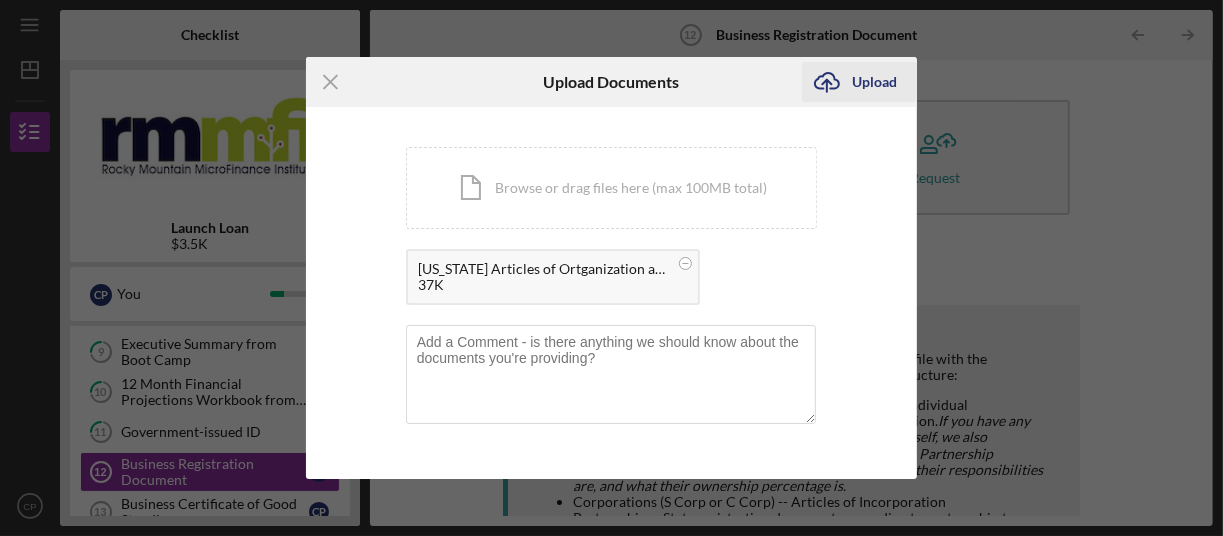 click on "Upload" at bounding box center (874, 82) 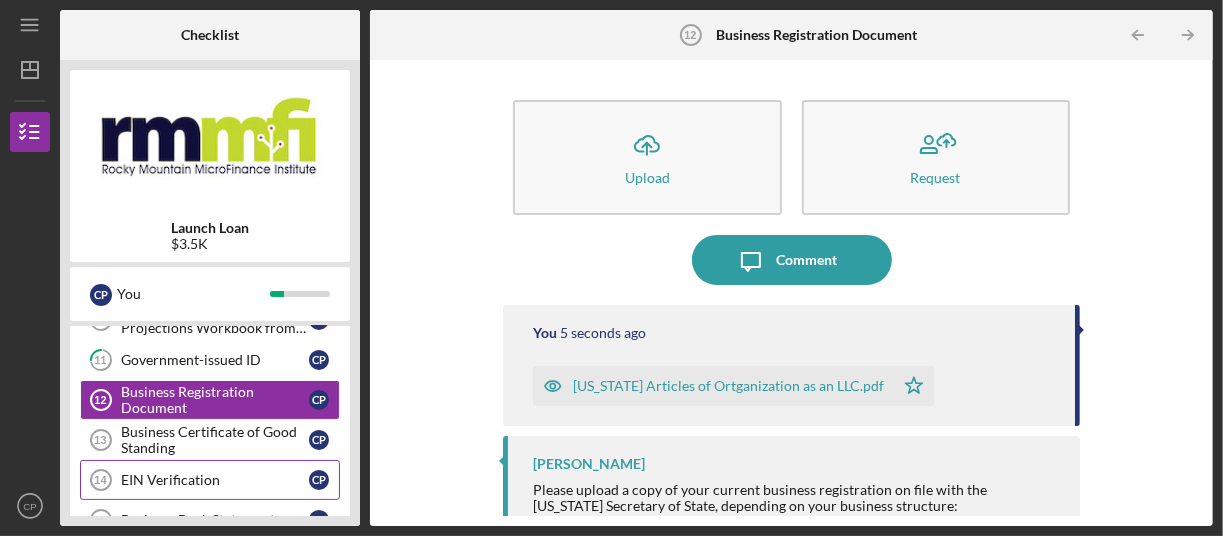 scroll, scrollTop: 300, scrollLeft: 0, axis: vertical 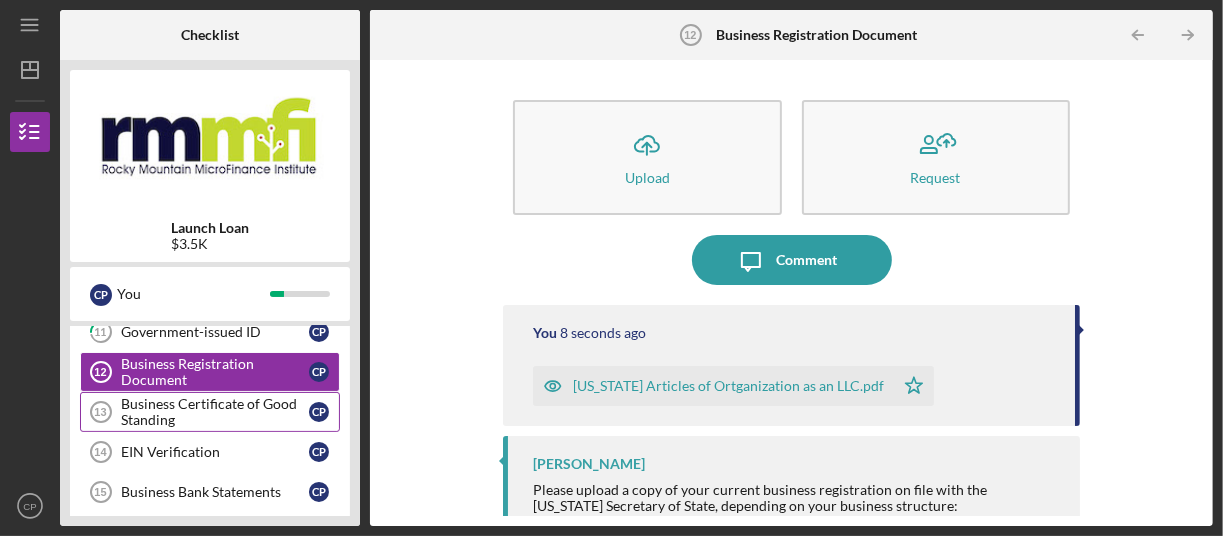 click on "Business Certificate of Good Standing" at bounding box center (215, 412) 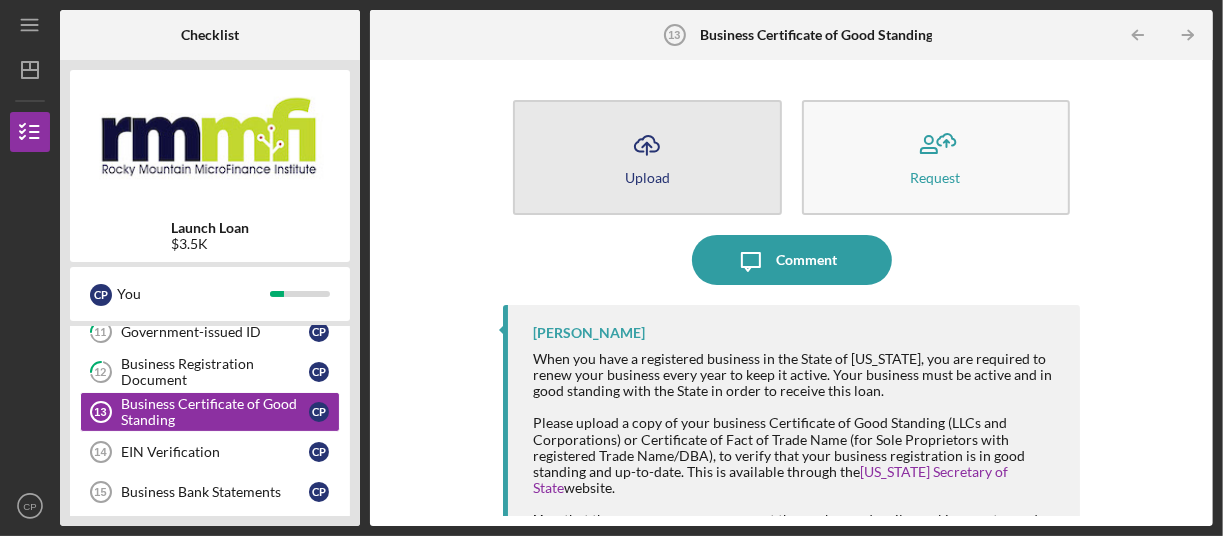 click on "Icon/Upload" 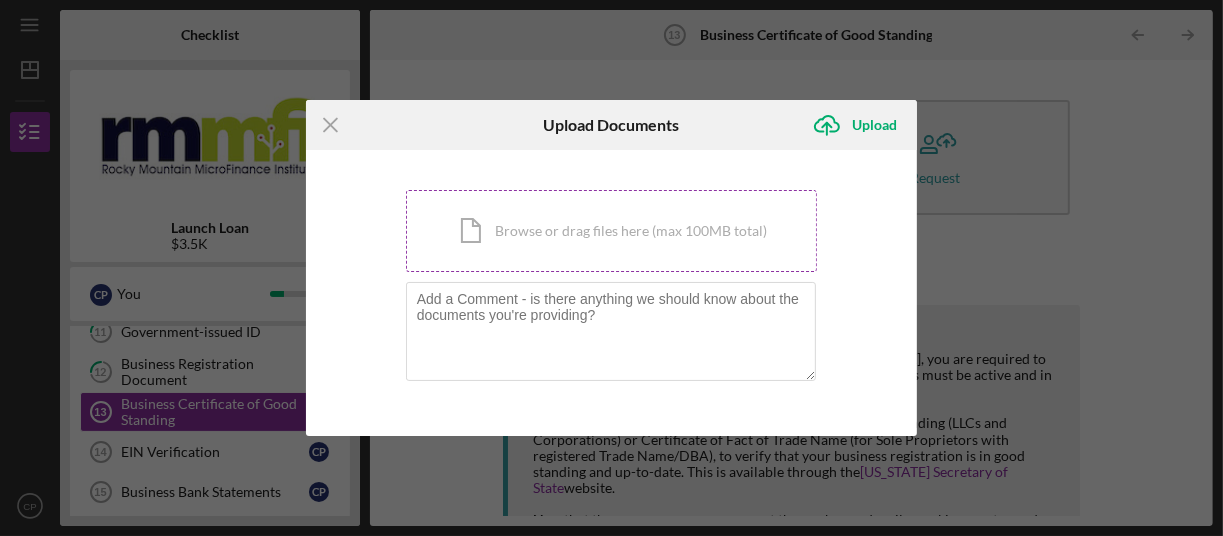 click on "Icon/Document Browse or drag files here (max 100MB total) Tap to choose files or take a photo" at bounding box center (612, 231) 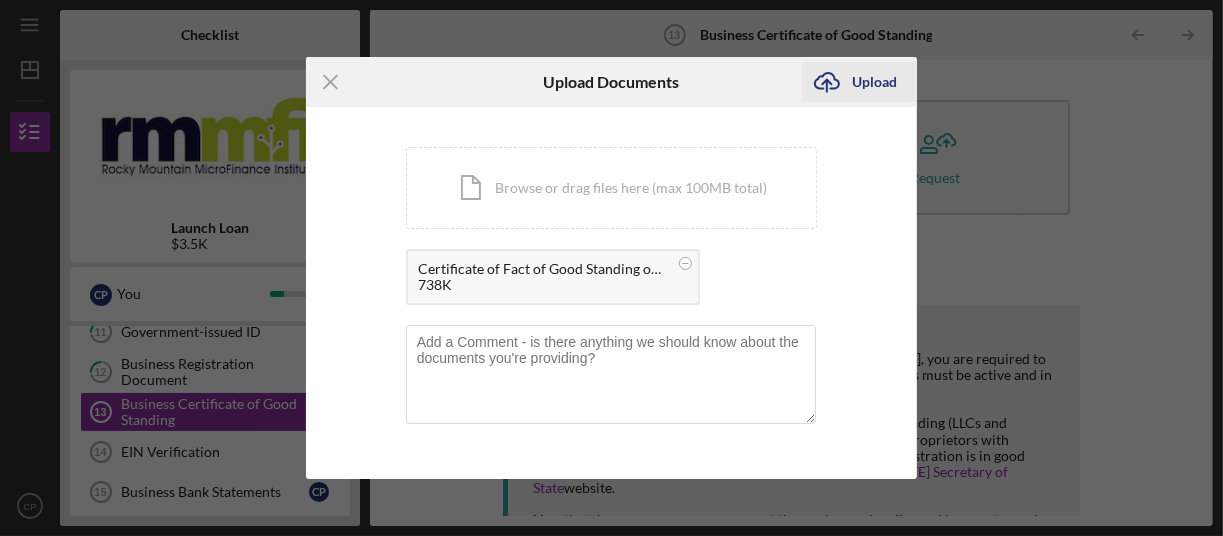 click on "Upload" at bounding box center [874, 82] 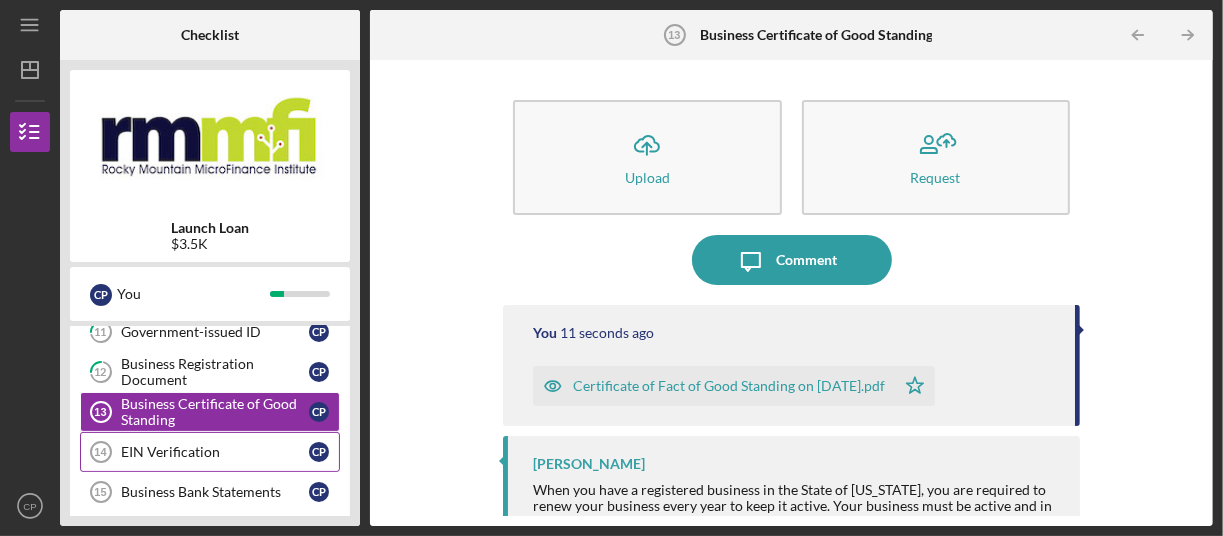 click on "EIN Verification" at bounding box center [215, 452] 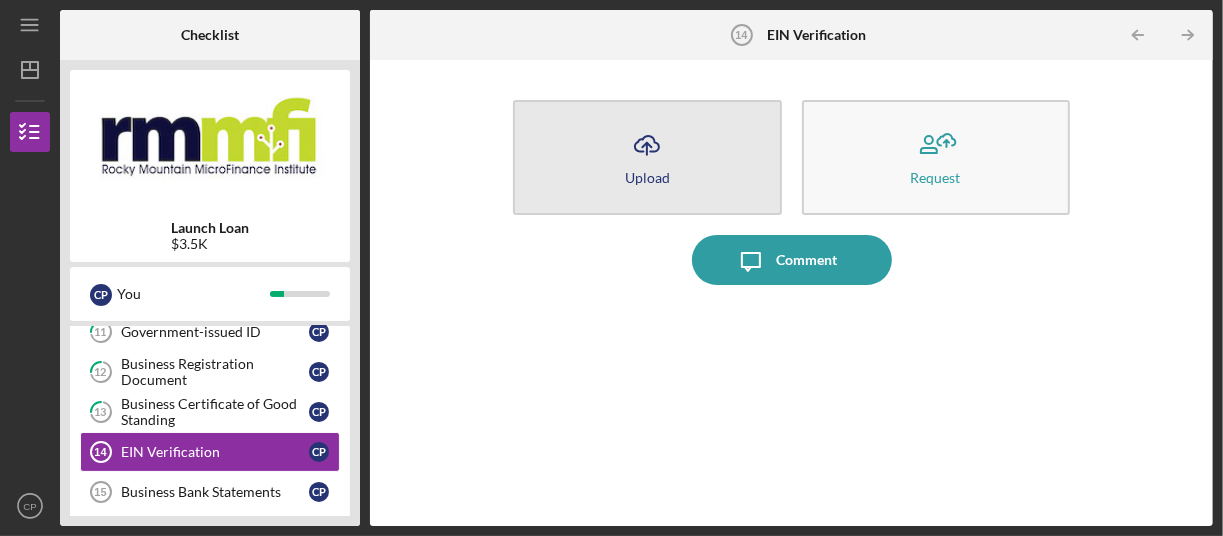 click on "Icon/Upload" 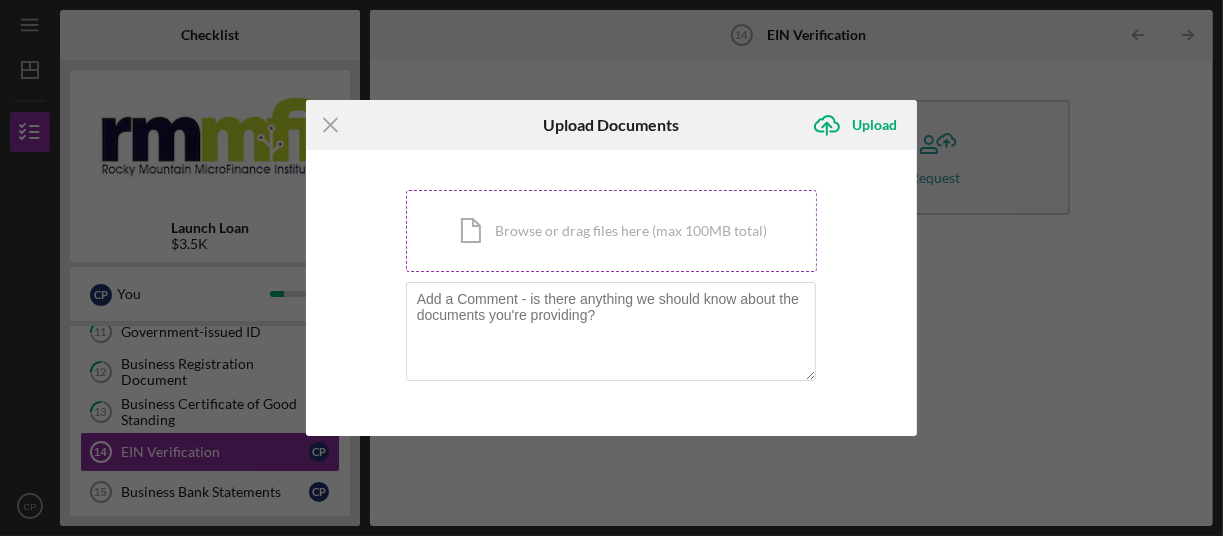 click on "Icon/Document Browse or drag files here (max 100MB total) Tap to choose files or take a photo" at bounding box center (612, 231) 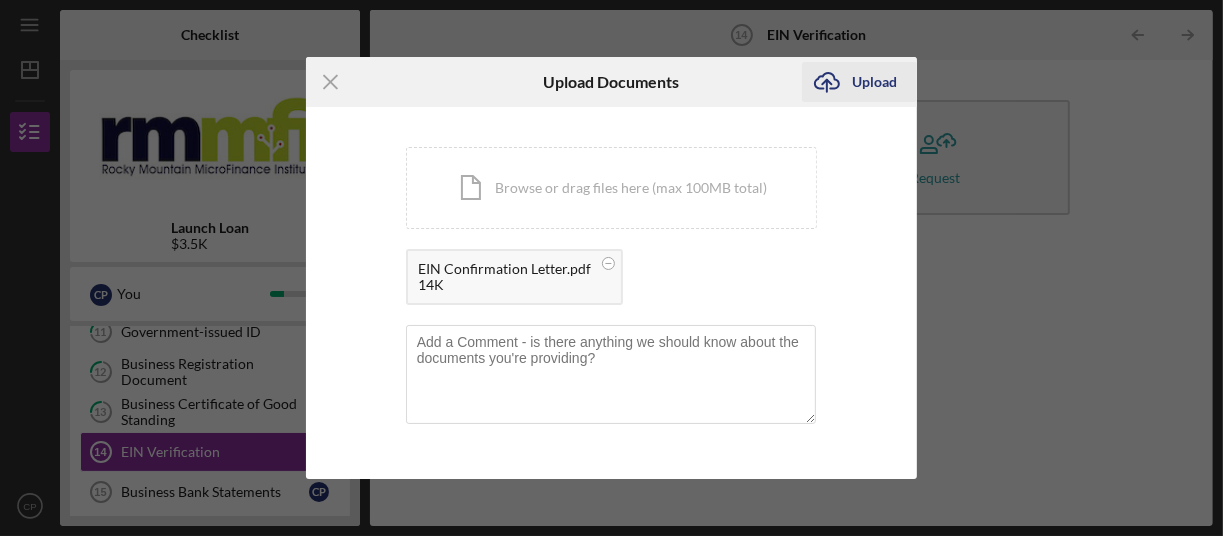 click on "Upload" at bounding box center (874, 82) 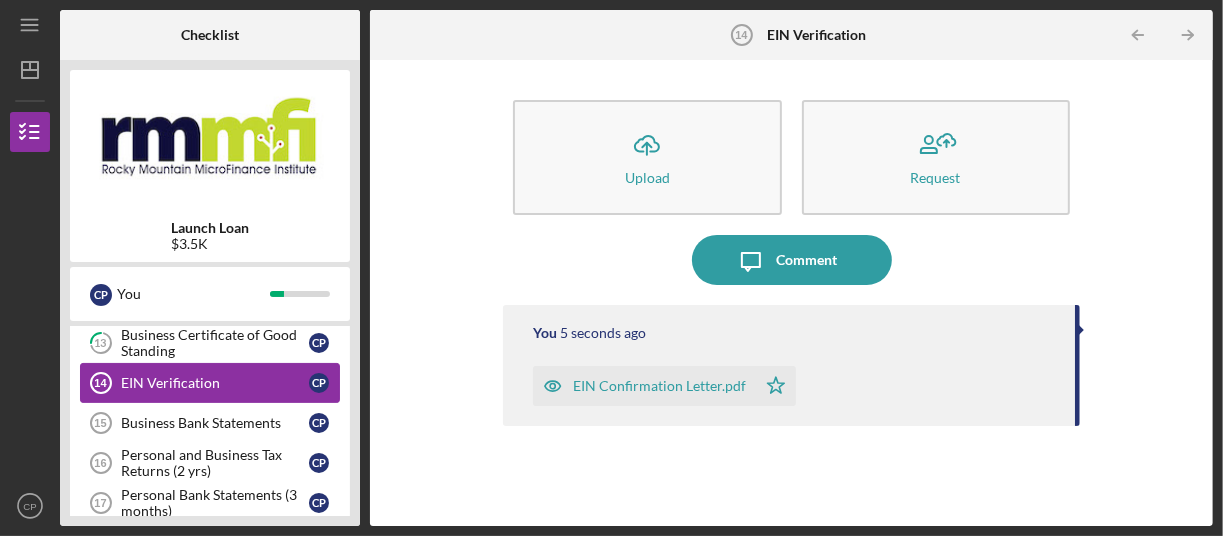 scroll, scrollTop: 400, scrollLeft: 0, axis: vertical 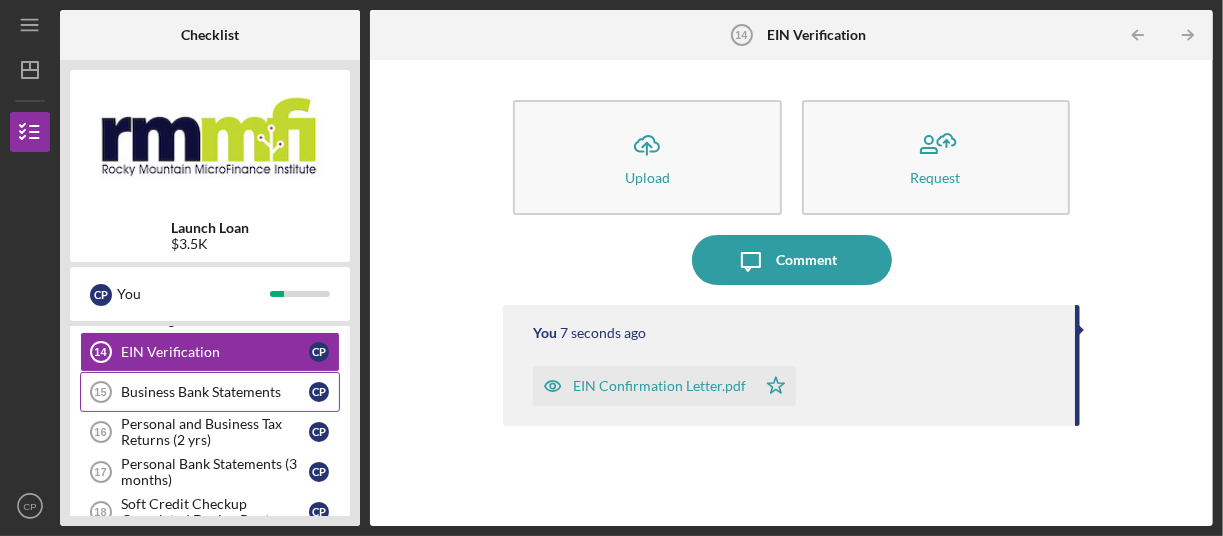 click on "Business Bank Statements" at bounding box center [215, 392] 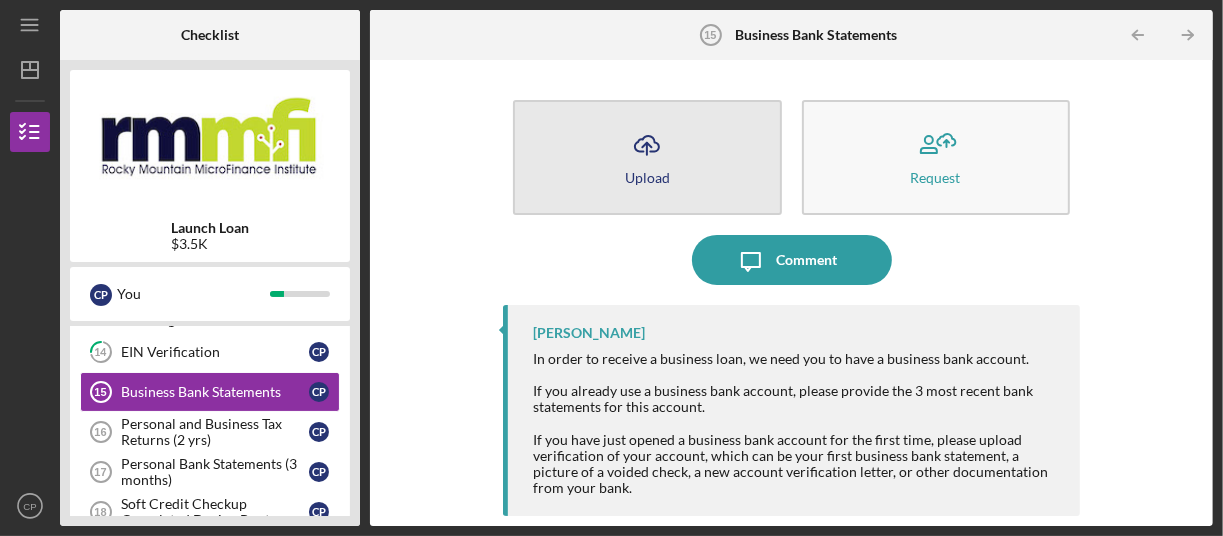 click on "Icon/Upload Upload" at bounding box center [647, 157] 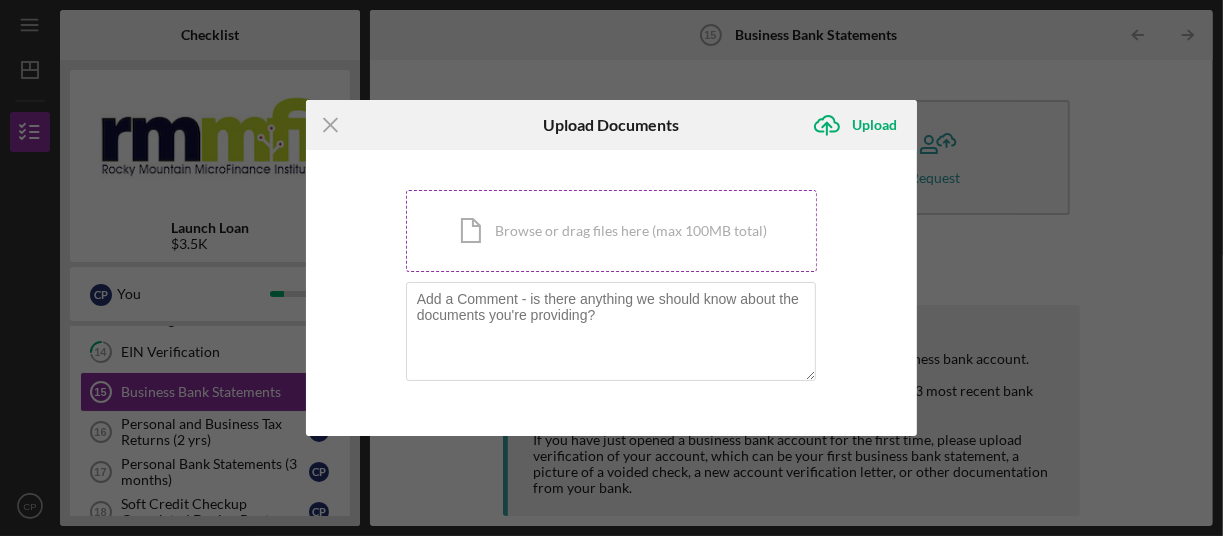 click on "Icon/Document Browse or drag files here (max 100MB total) Tap to choose files or take a photo" at bounding box center (612, 231) 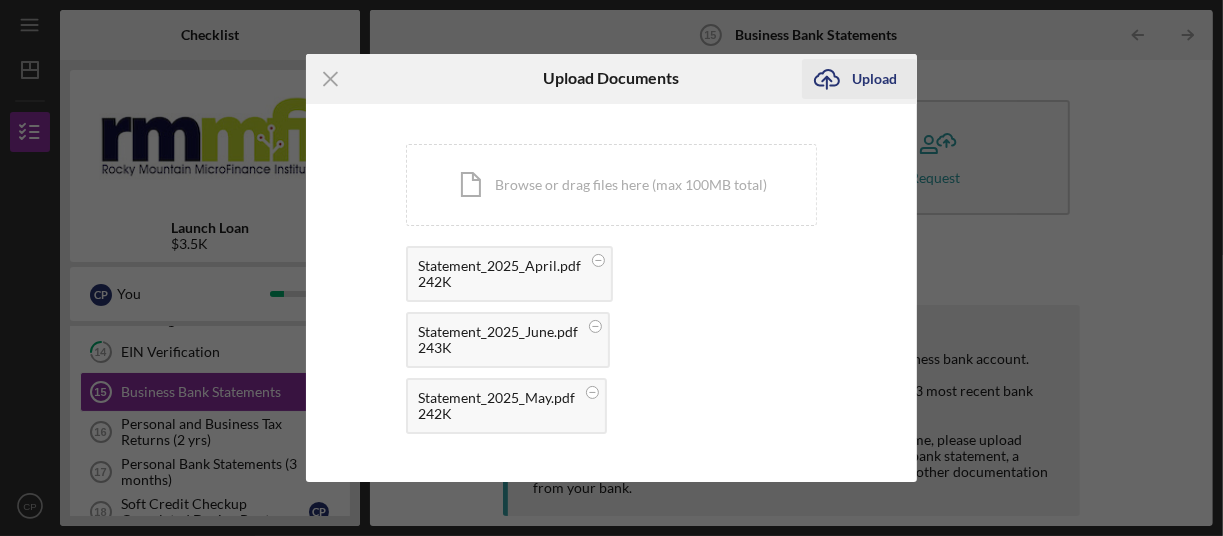 click on "Upload" at bounding box center (874, 79) 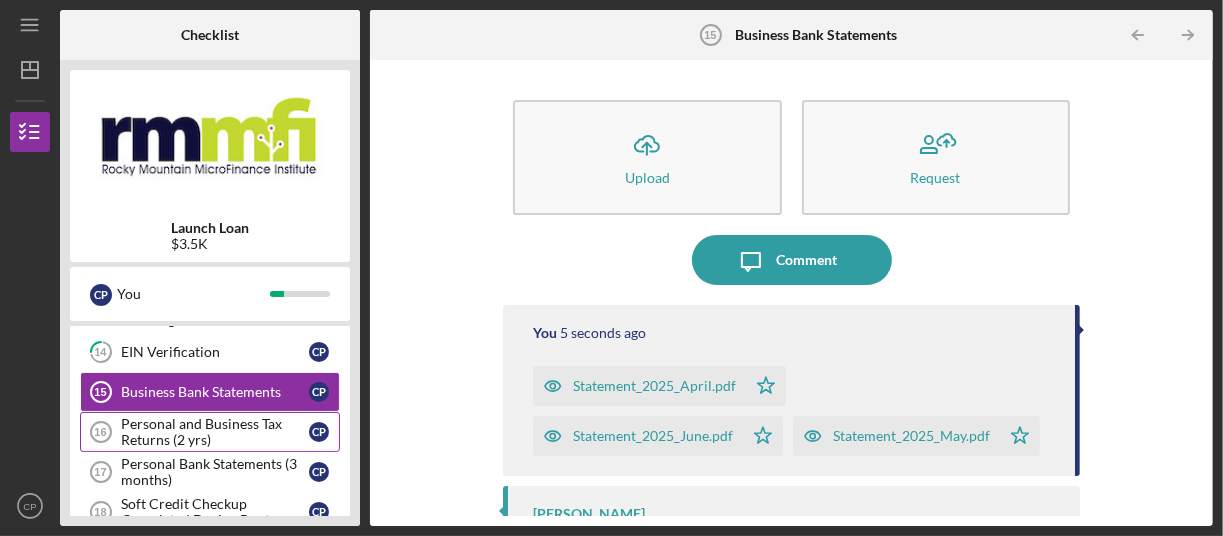 click on "Personal and Business Tax Returns (2 yrs)" at bounding box center (215, 432) 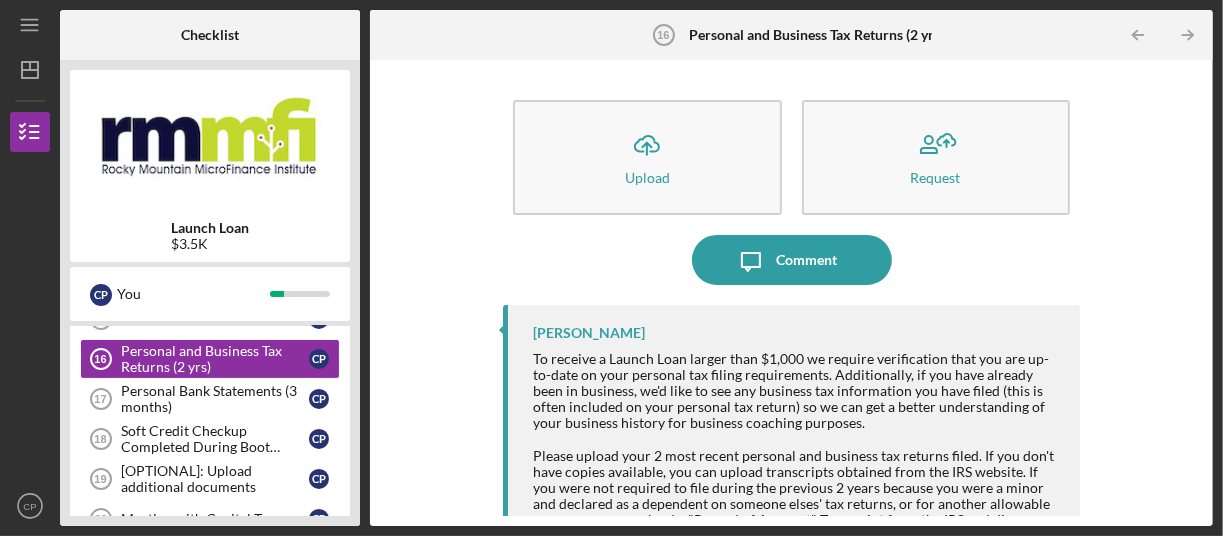 scroll, scrollTop: 500, scrollLeft: 0, axis: vertical 